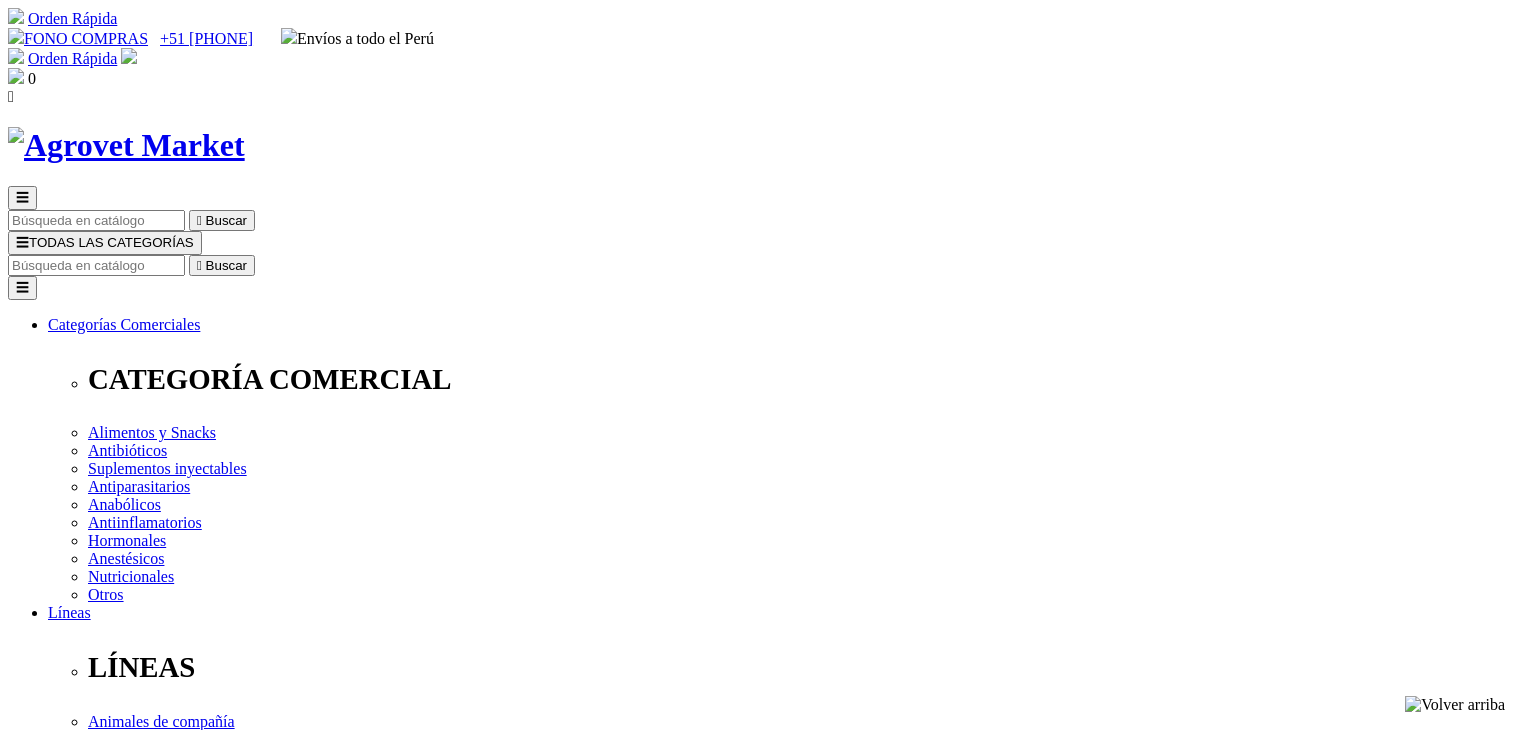 scroll, scrollTop: 0, scrollLeft: 0, axis: both 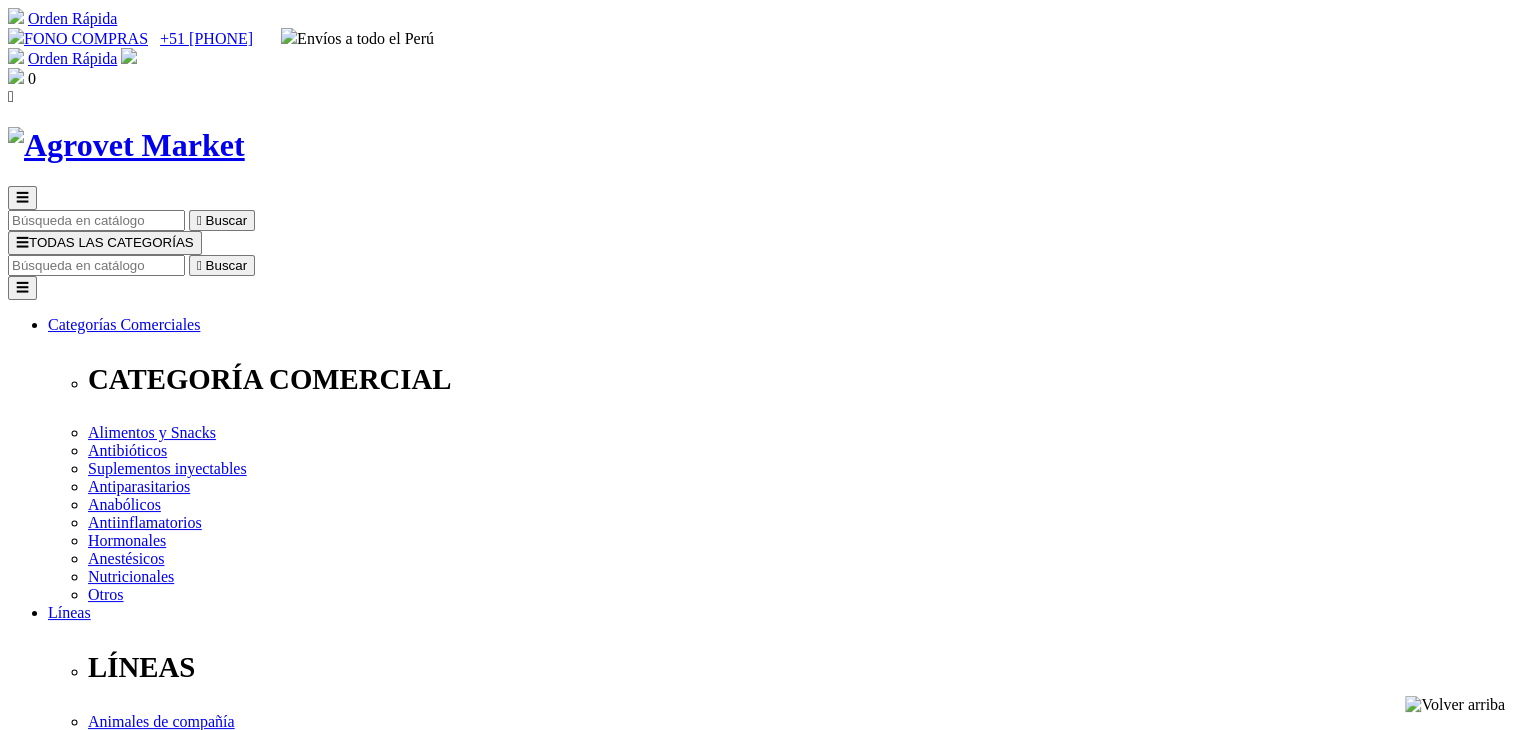 select on "0" 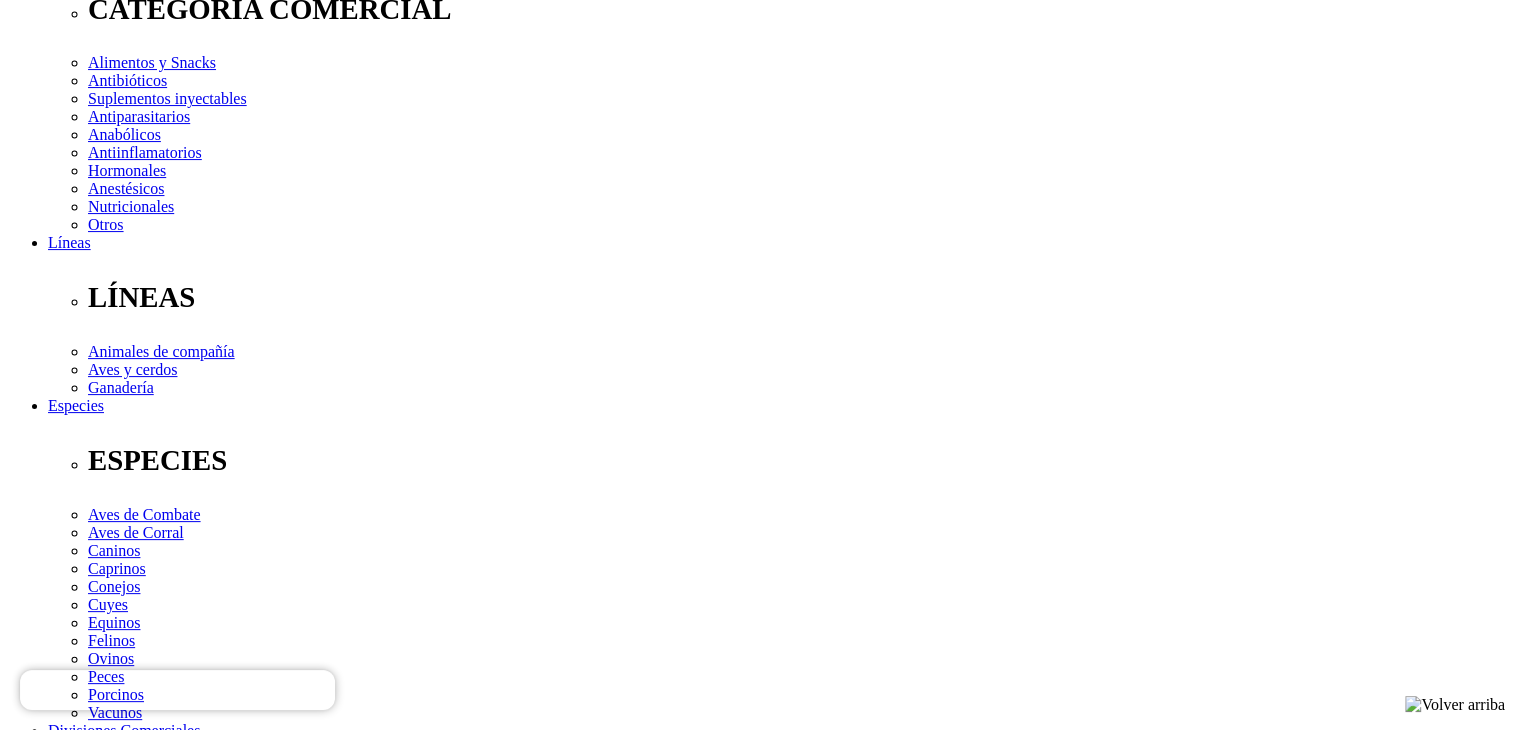scroll, scrollTop: 600, scrollLeft: 0, axis: vertical 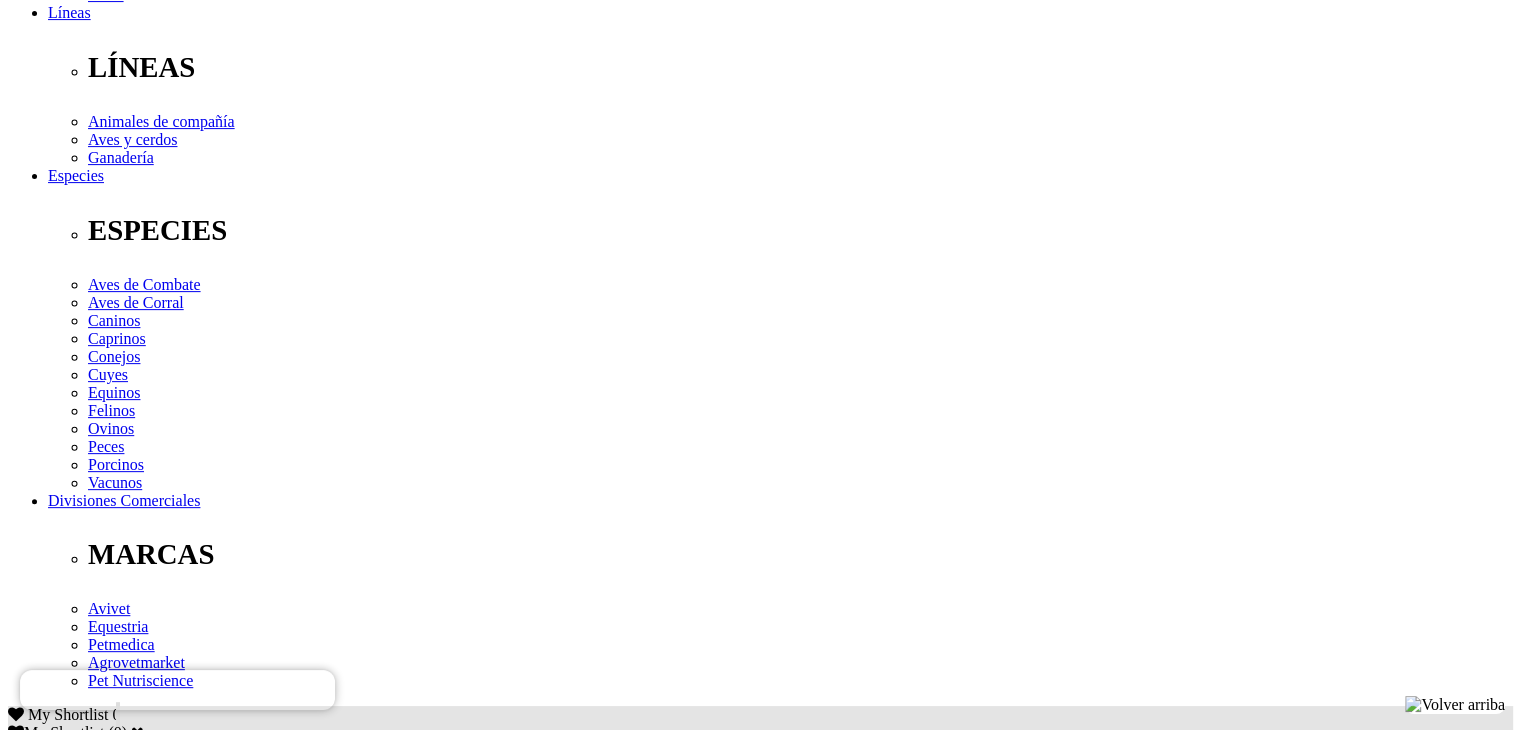click on "Indicaciones" at bounding box center [88, 2465] 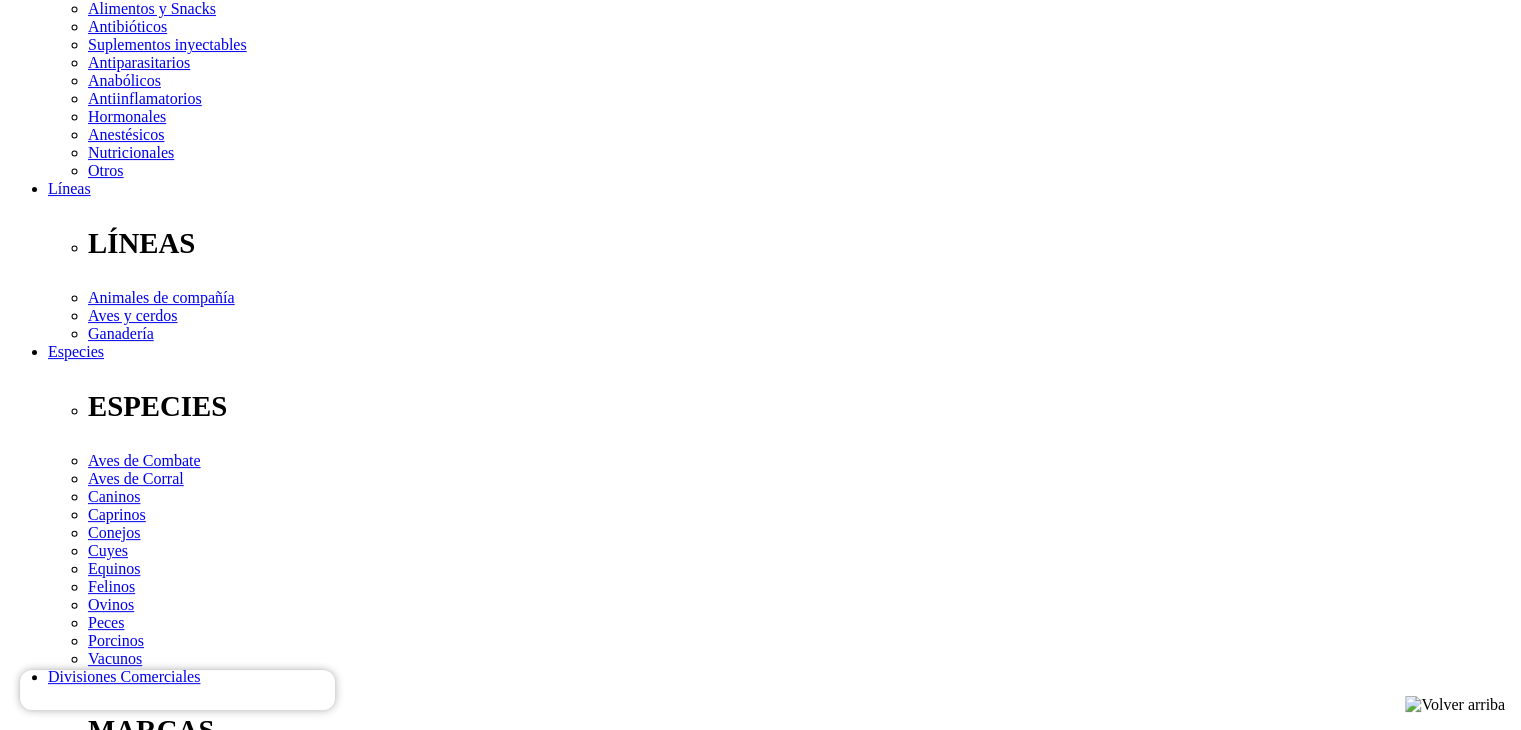 scroll, scrollTop: 0, scrollLeft: 0, axis: both 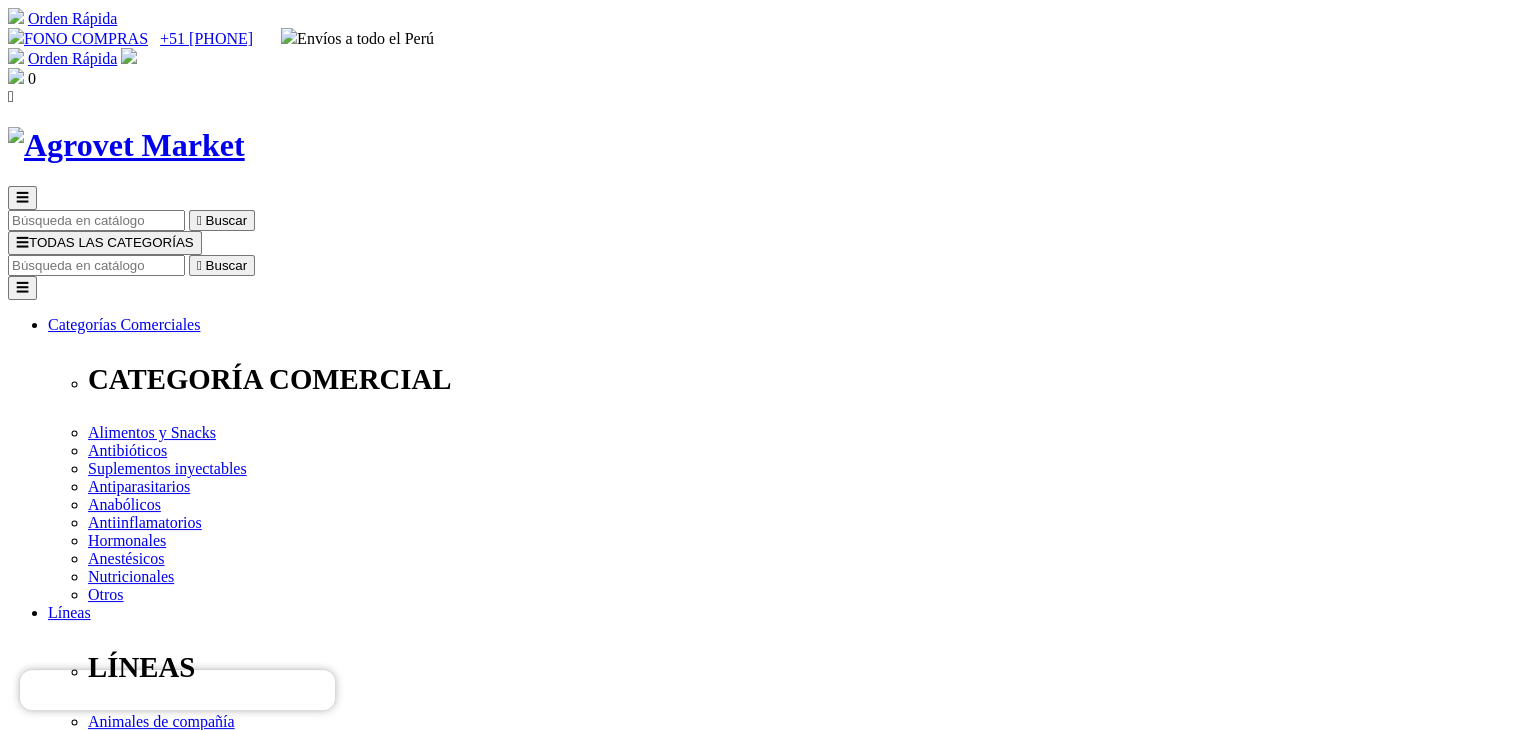 click at bounding box center (96, 265) 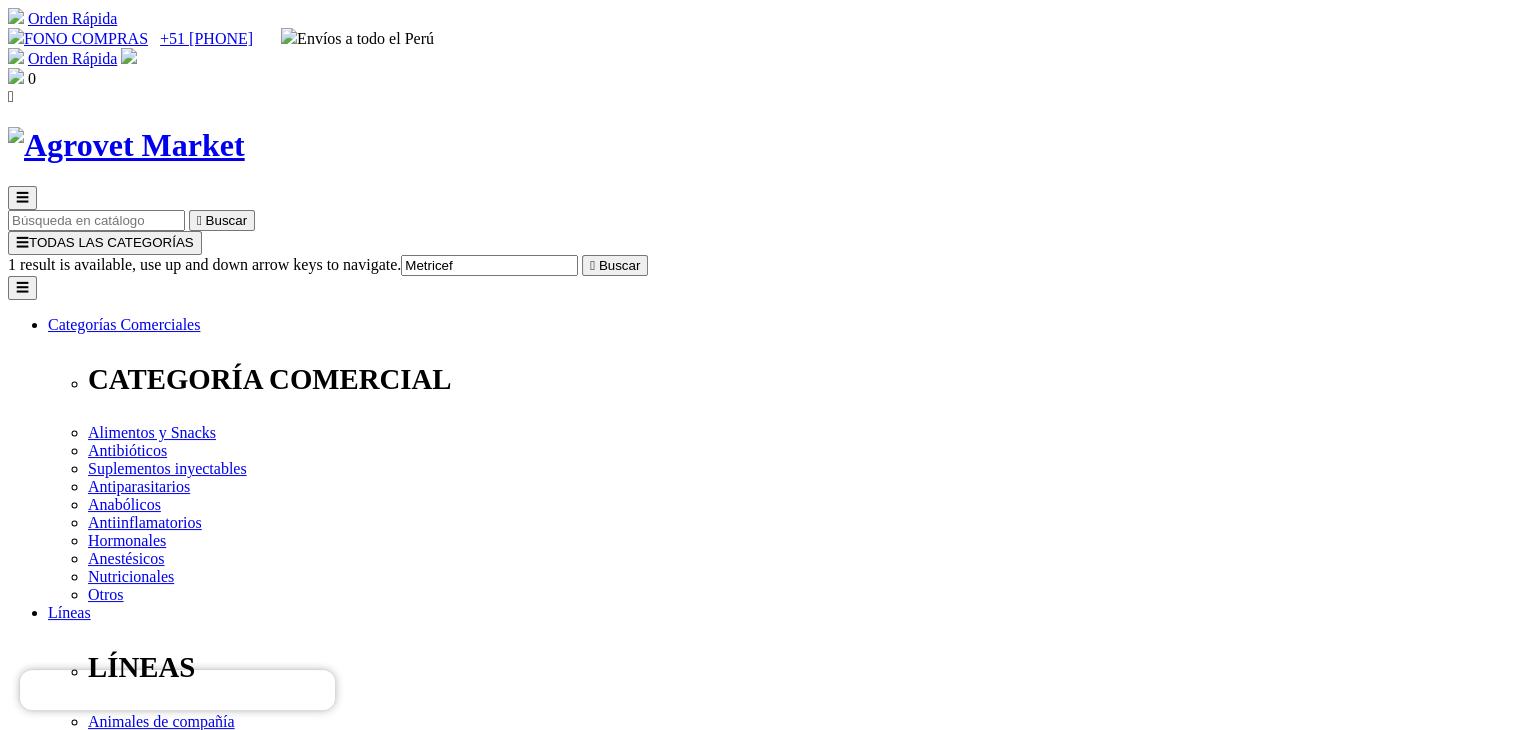 type on "Metricef" 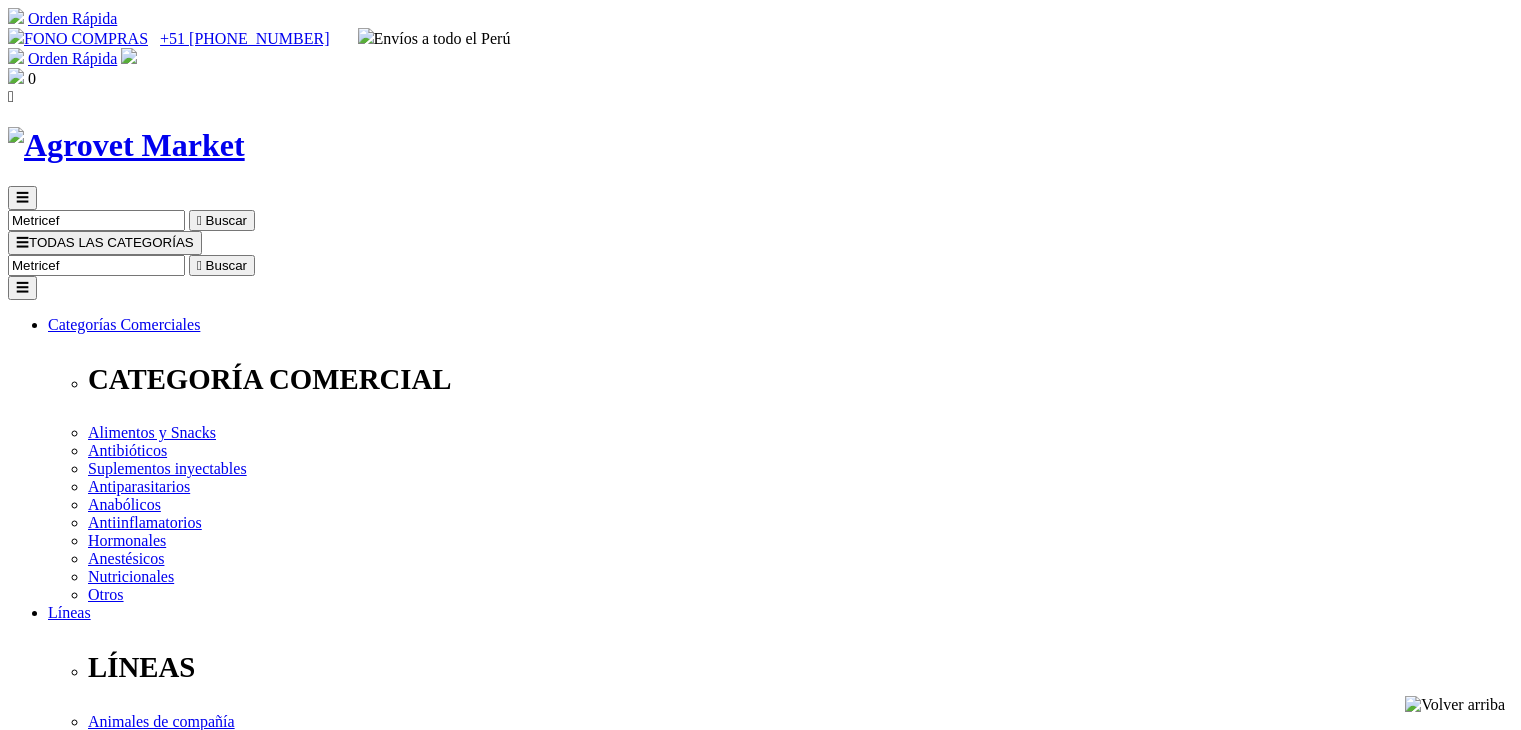 scroll, scrollTop: 0, scrollLeft: 0, axis: both 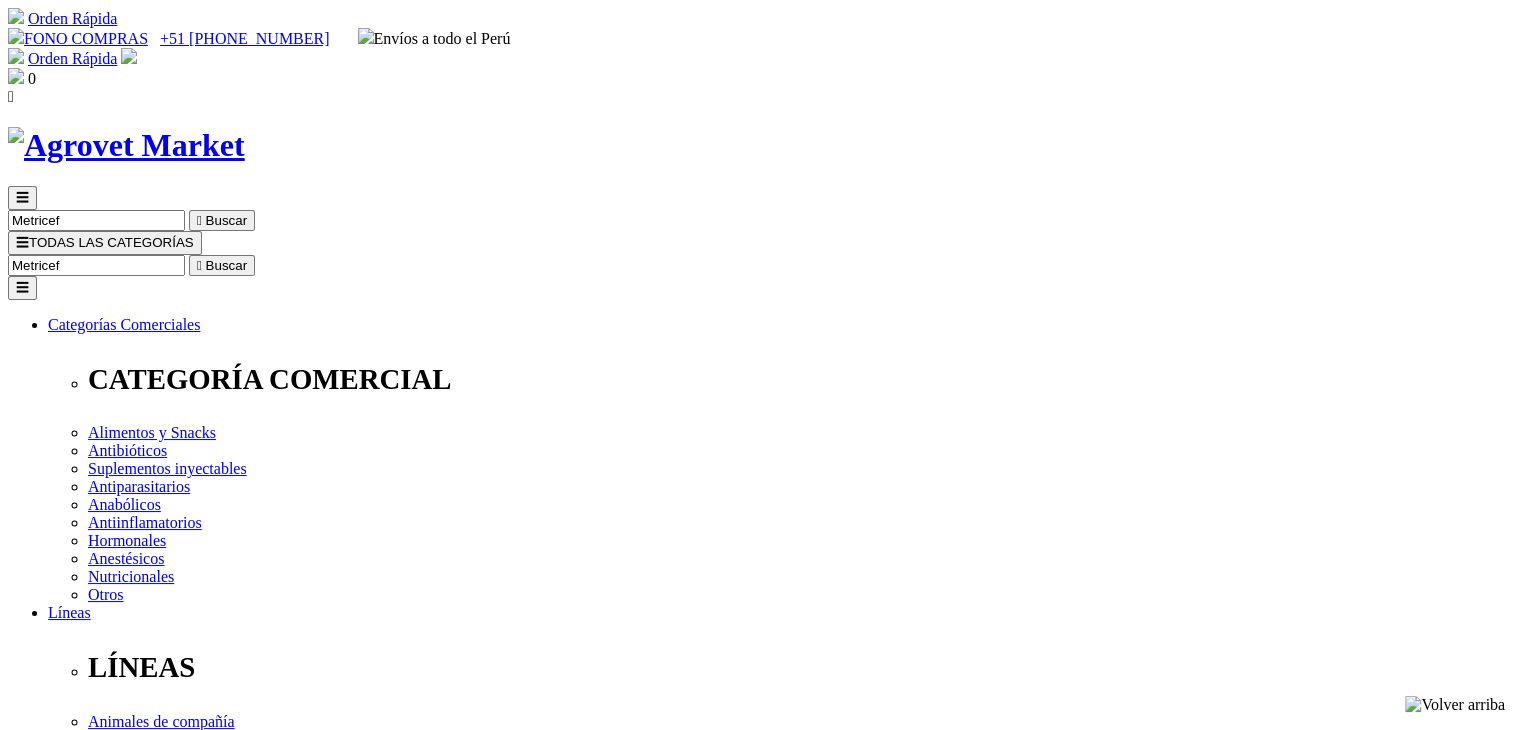 click at bounding box center (96, 2377) 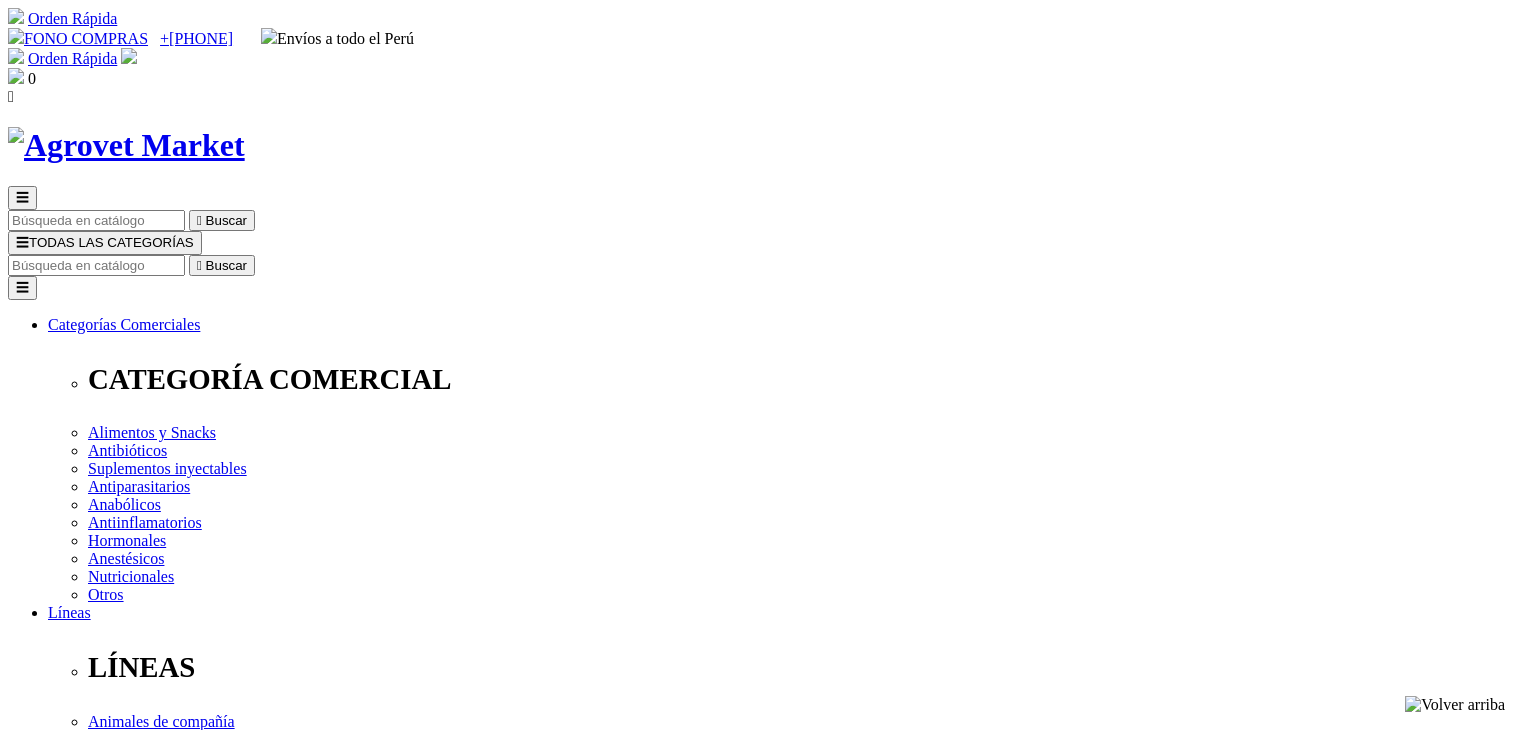scroll, scrollTop: 0, scrollLeft: 0, axis: both 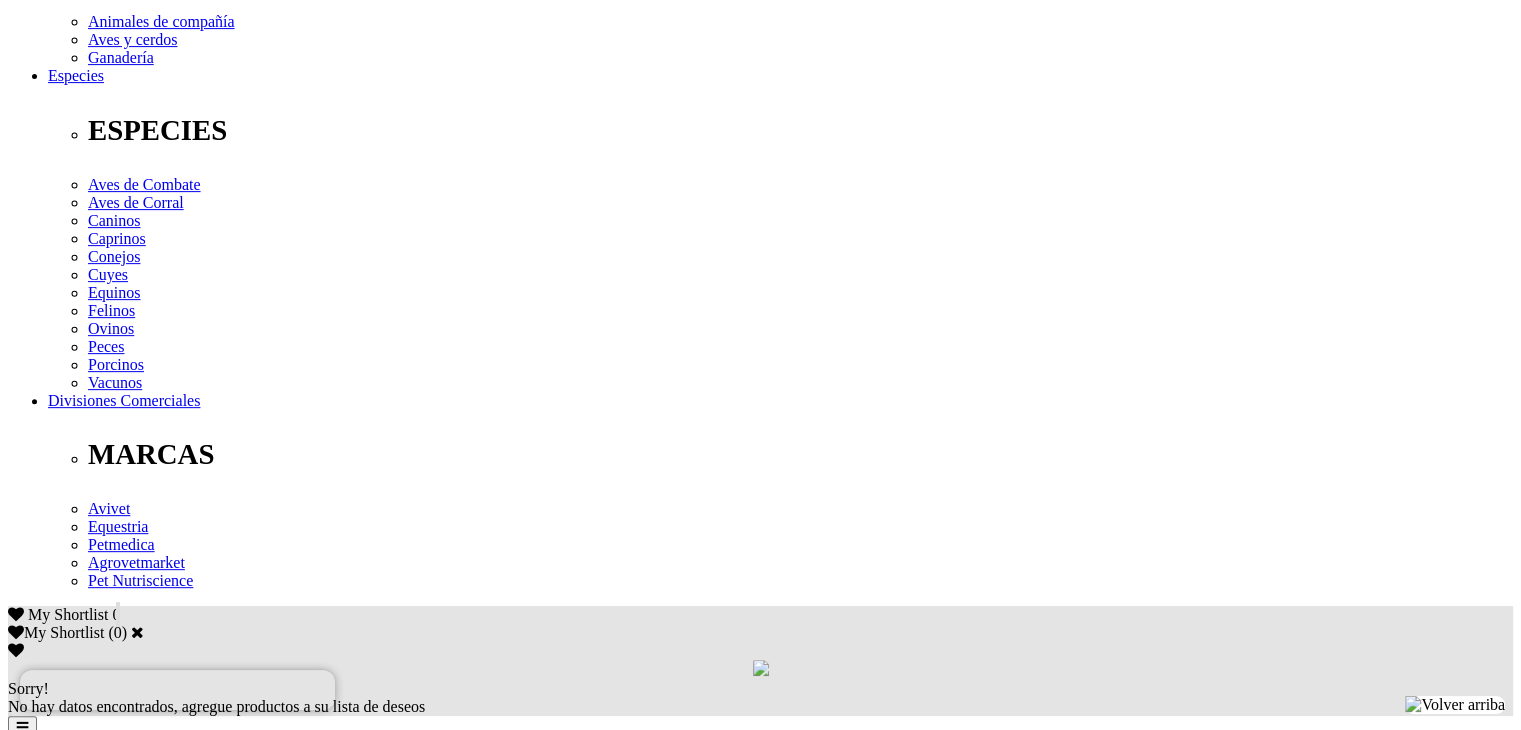 click on "Indicaciones" at bounding box center [88, 2365] 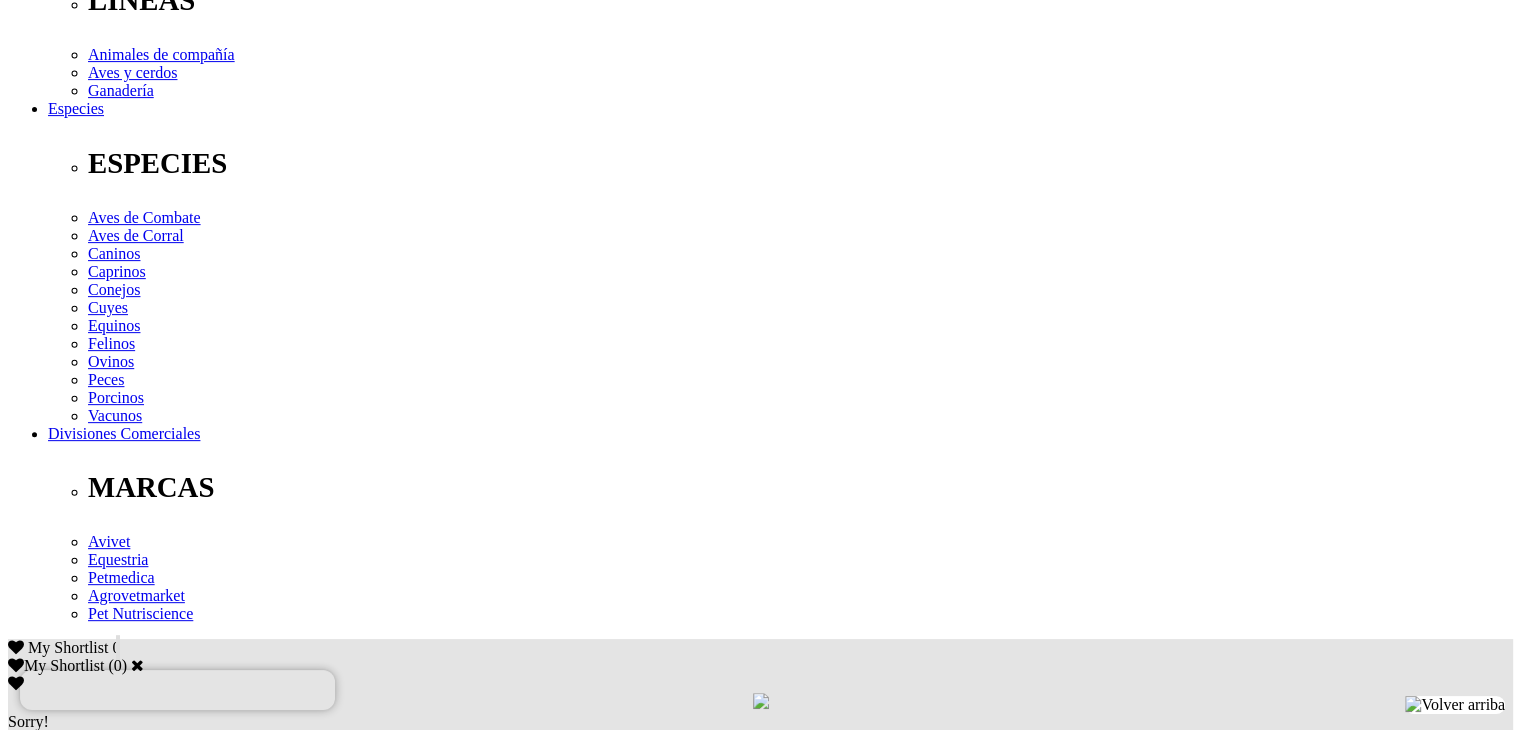 scroll, scrollTop: 600, scrollLeft: 0, axis: vertical 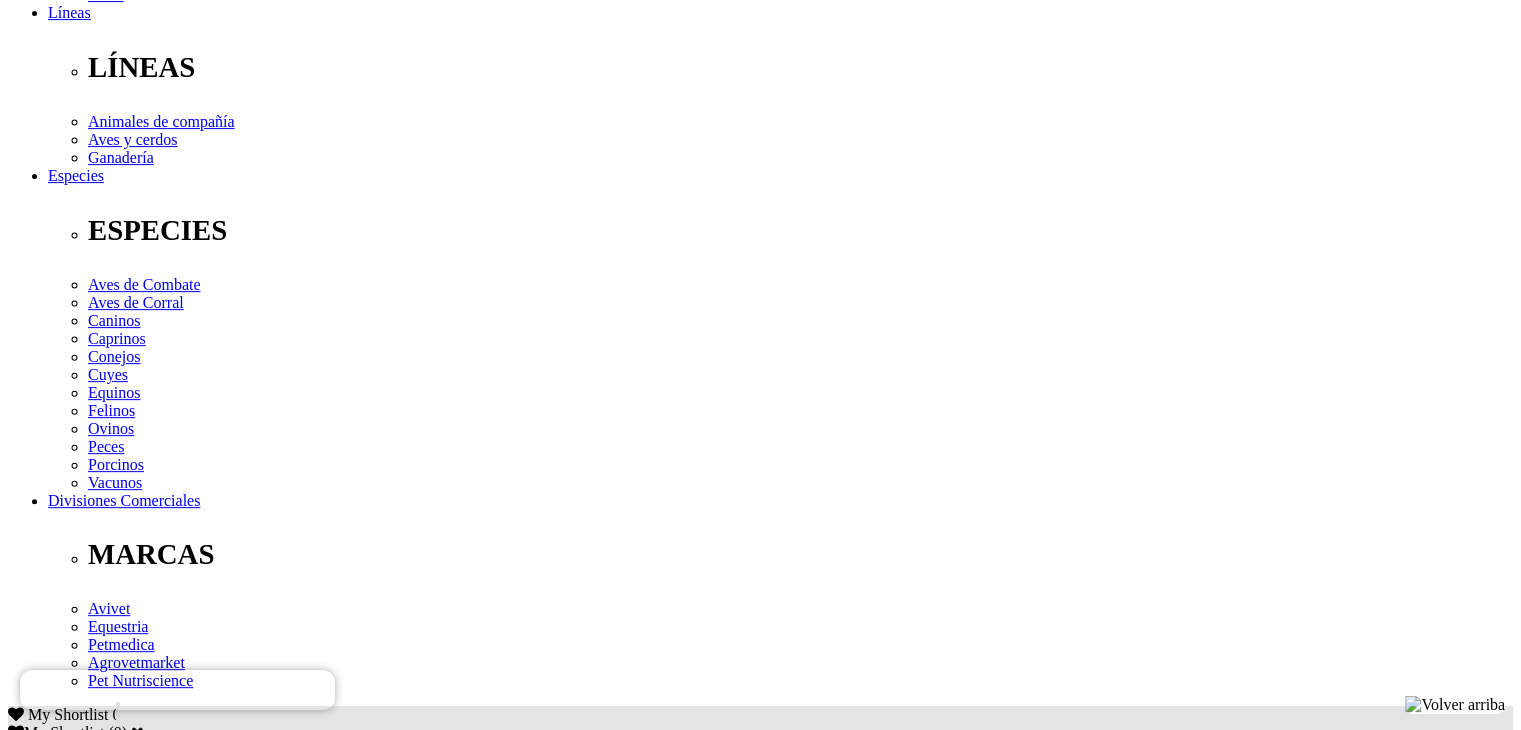 drag, startPoint x: 211, startPoint y: 444, endPoint x: 916, endPoint y: 514, distance: 708.4667 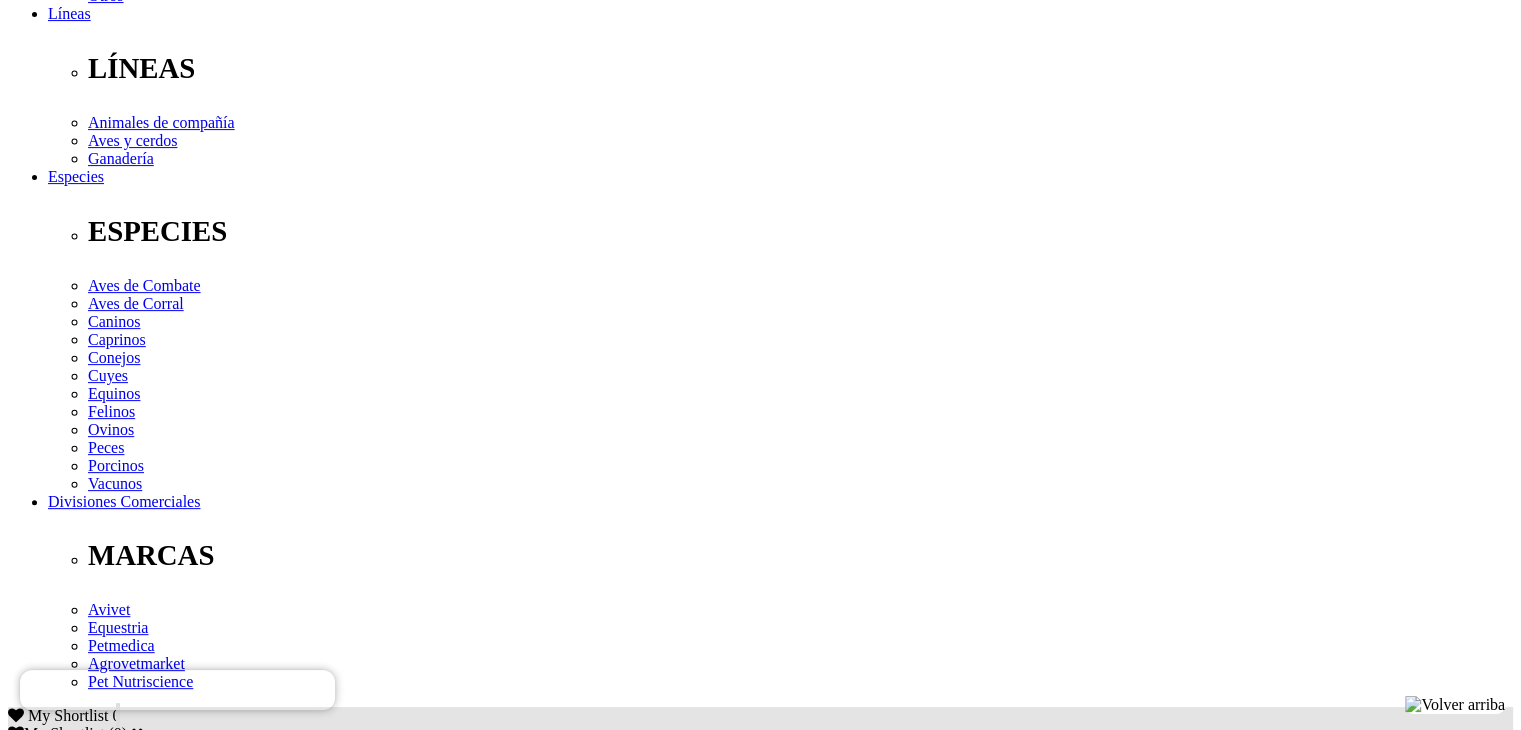 scroll, scrollTop: 600, scrollLeft: 0, axis: vertical 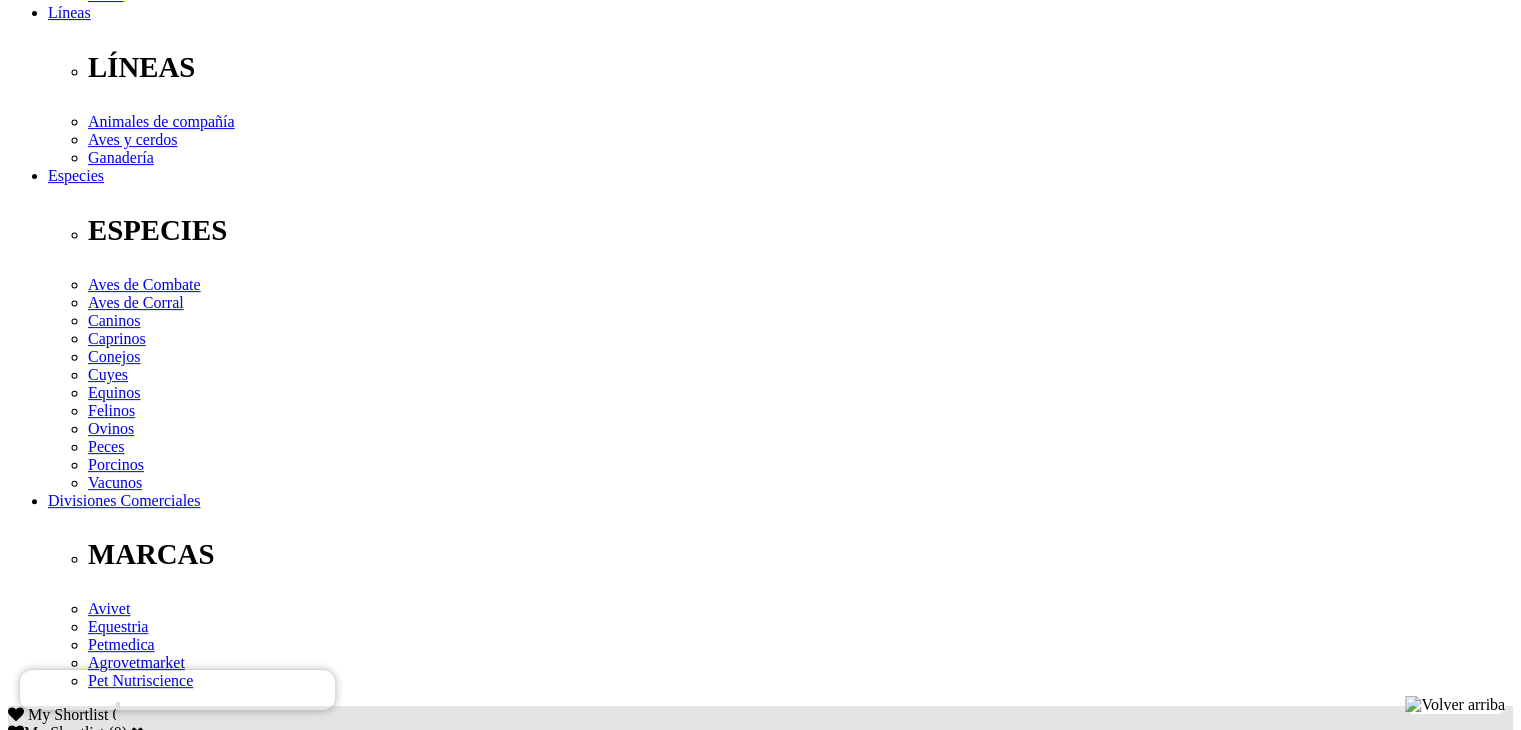 copy on "Para el tratamiento y prevención (previo a la introducción de ganado a zonas de riesgo) de piroplasmosis, anaplasmosis (ambas conocidas también como “fiebre de garrapatas”), ehrlichiosis, hepatozoonosis y cytauxzoonosis." 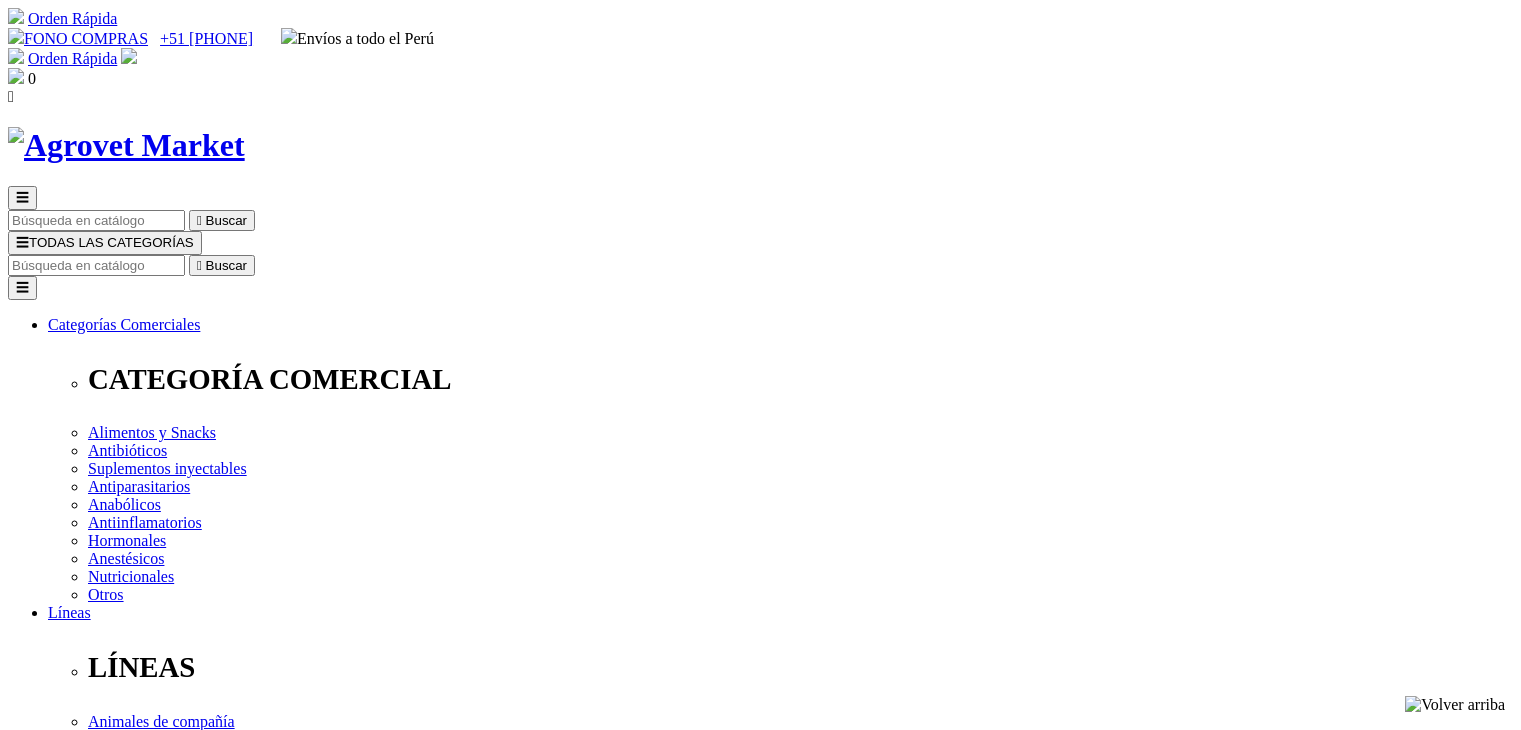scroll, scrollTop: 105, scrollLeft: 0, axis: vertical 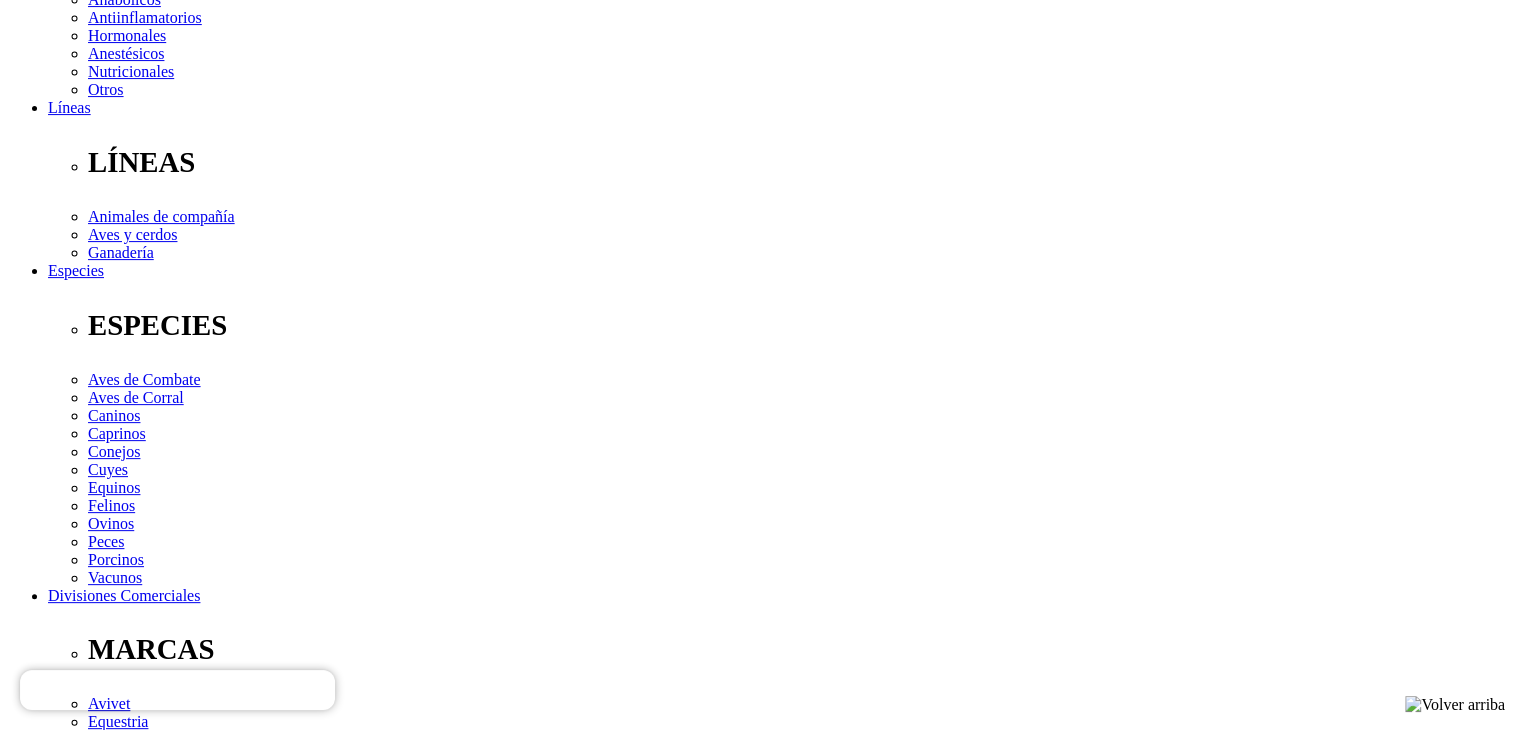 click on "Dosis y Administración" at bounding box center [123, 2578] 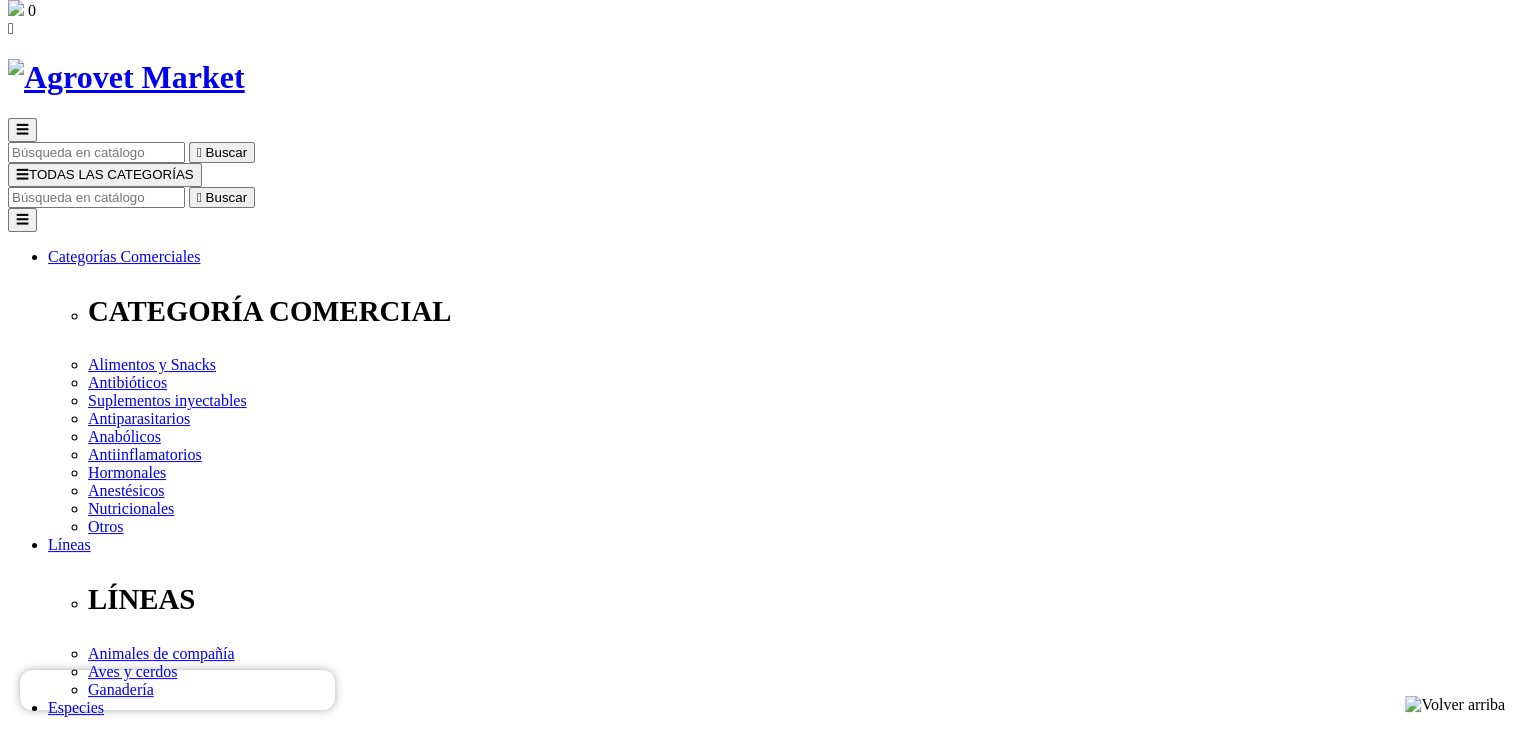 scroll, scrollTop: 0, scrollLeft: 0, axis: both 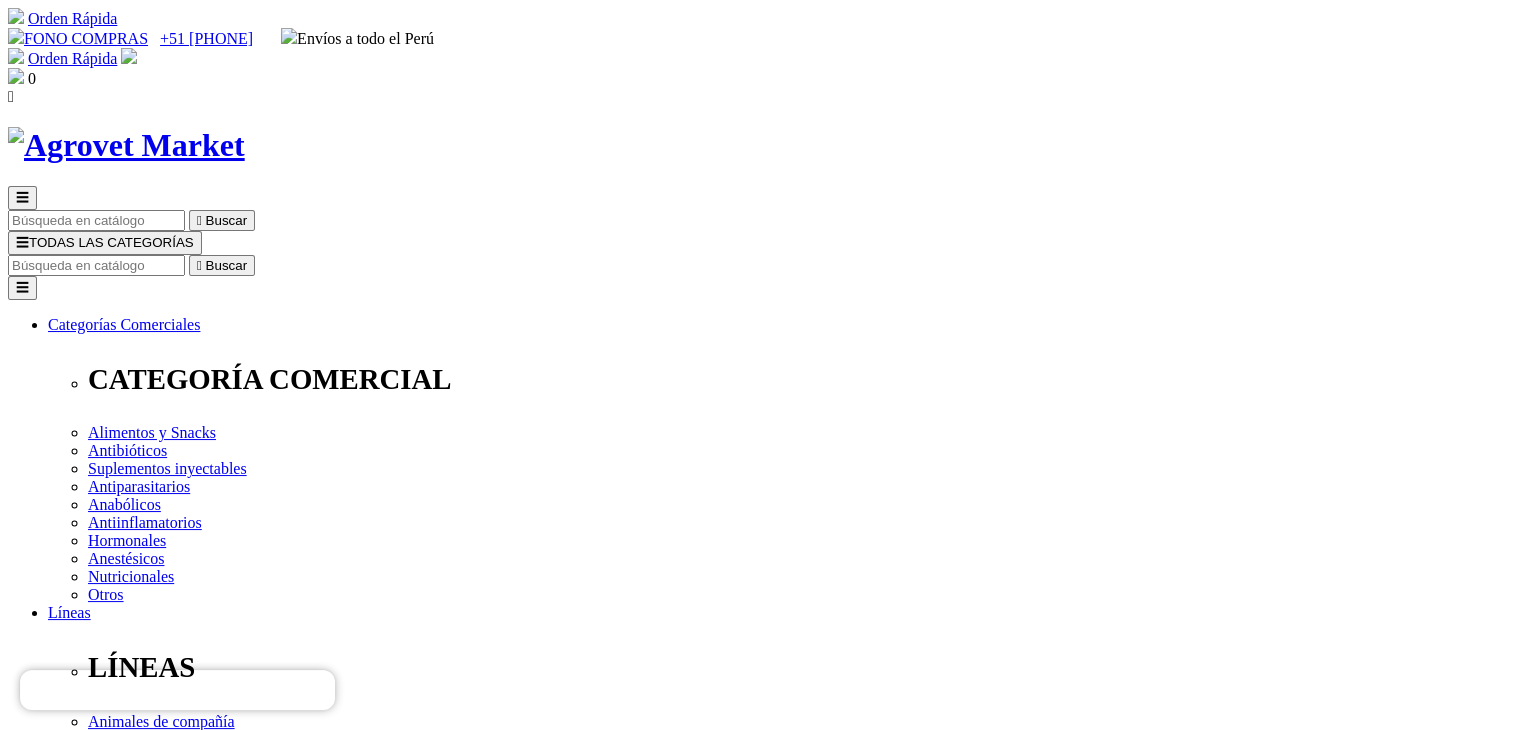 click at bounding box center [96, 265] 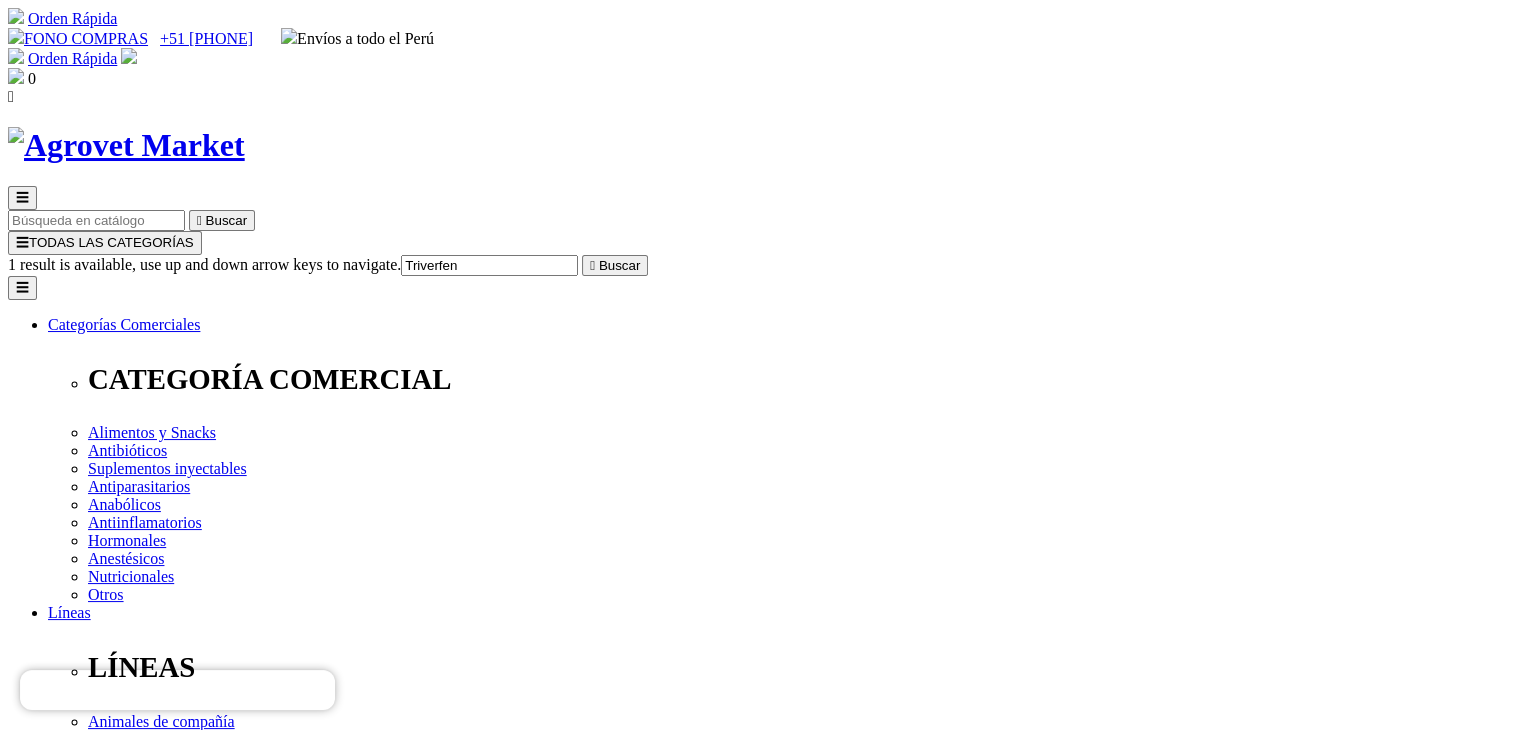 type on "Triverfen" 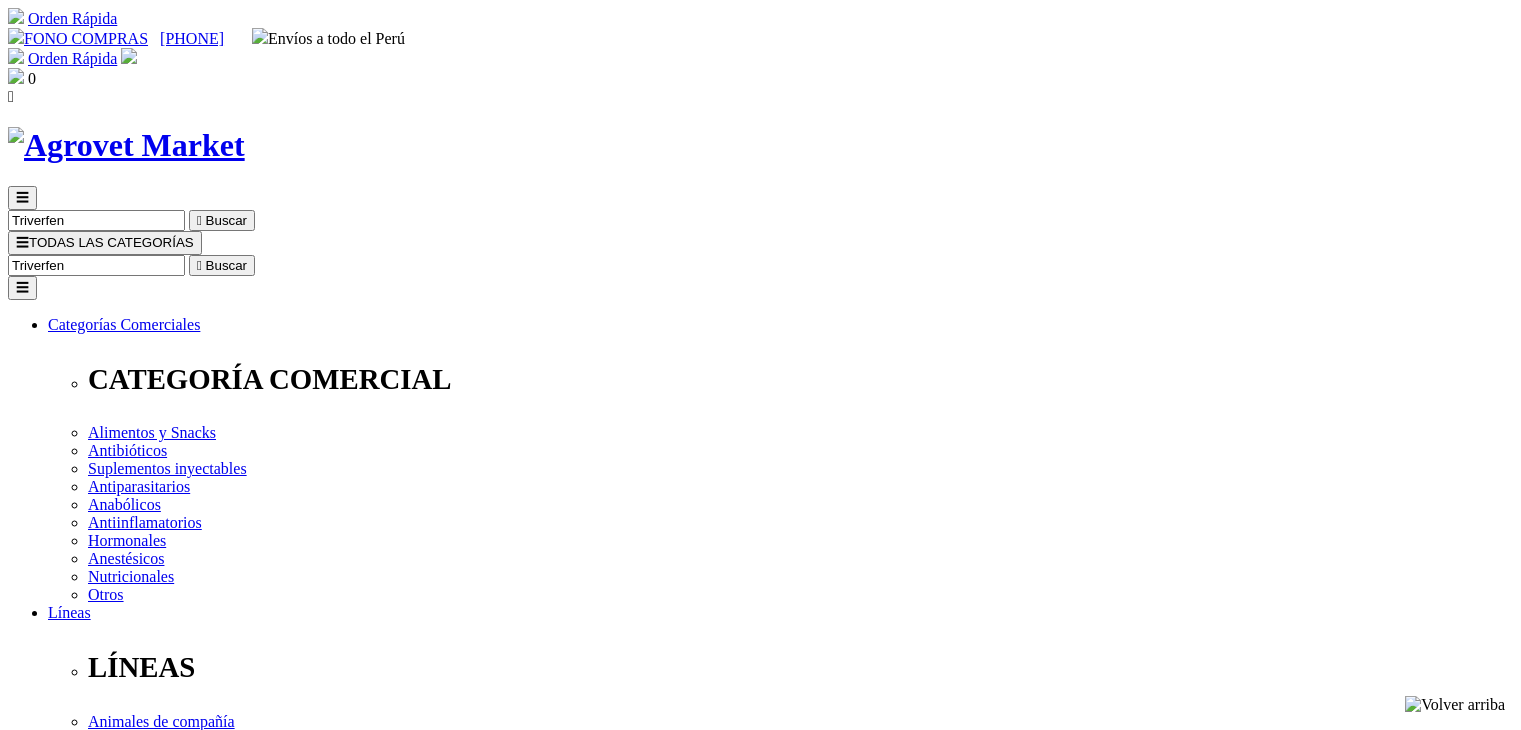 scroll, scrollTop: 0, scrollLeft: 0, axis: both 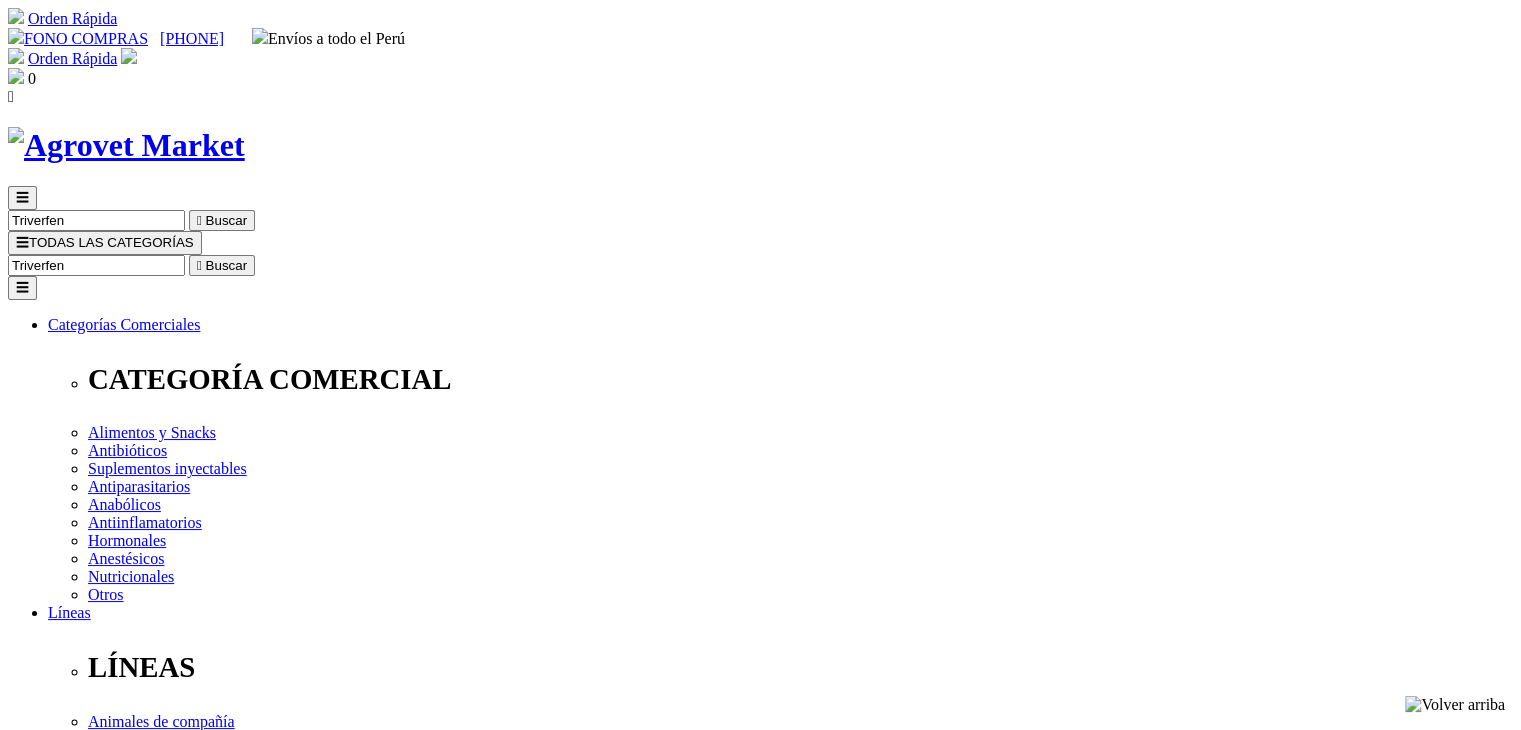 click at bounding box center [68, 2377] 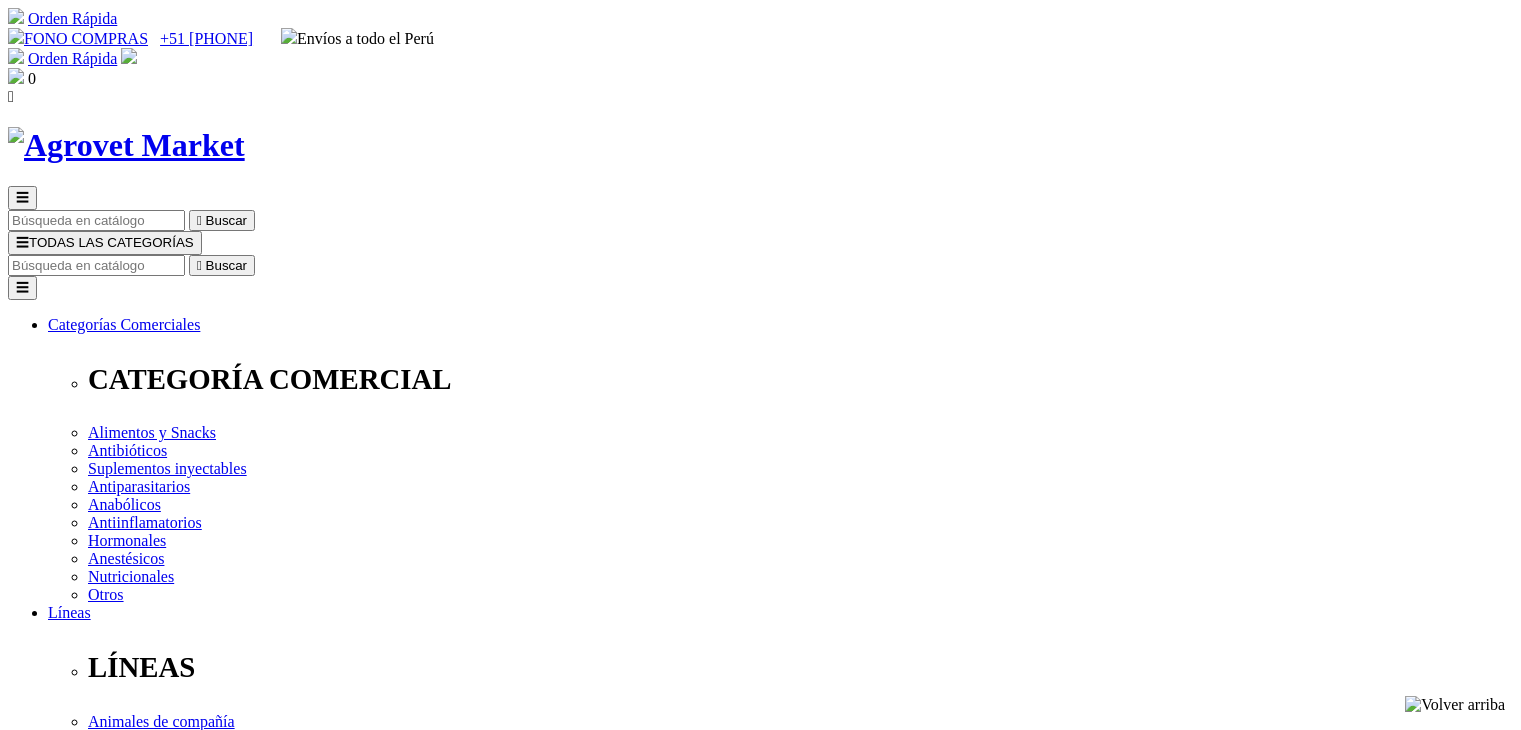 scroll, scrollTop: 0, scrollLeft: 0, axis: both 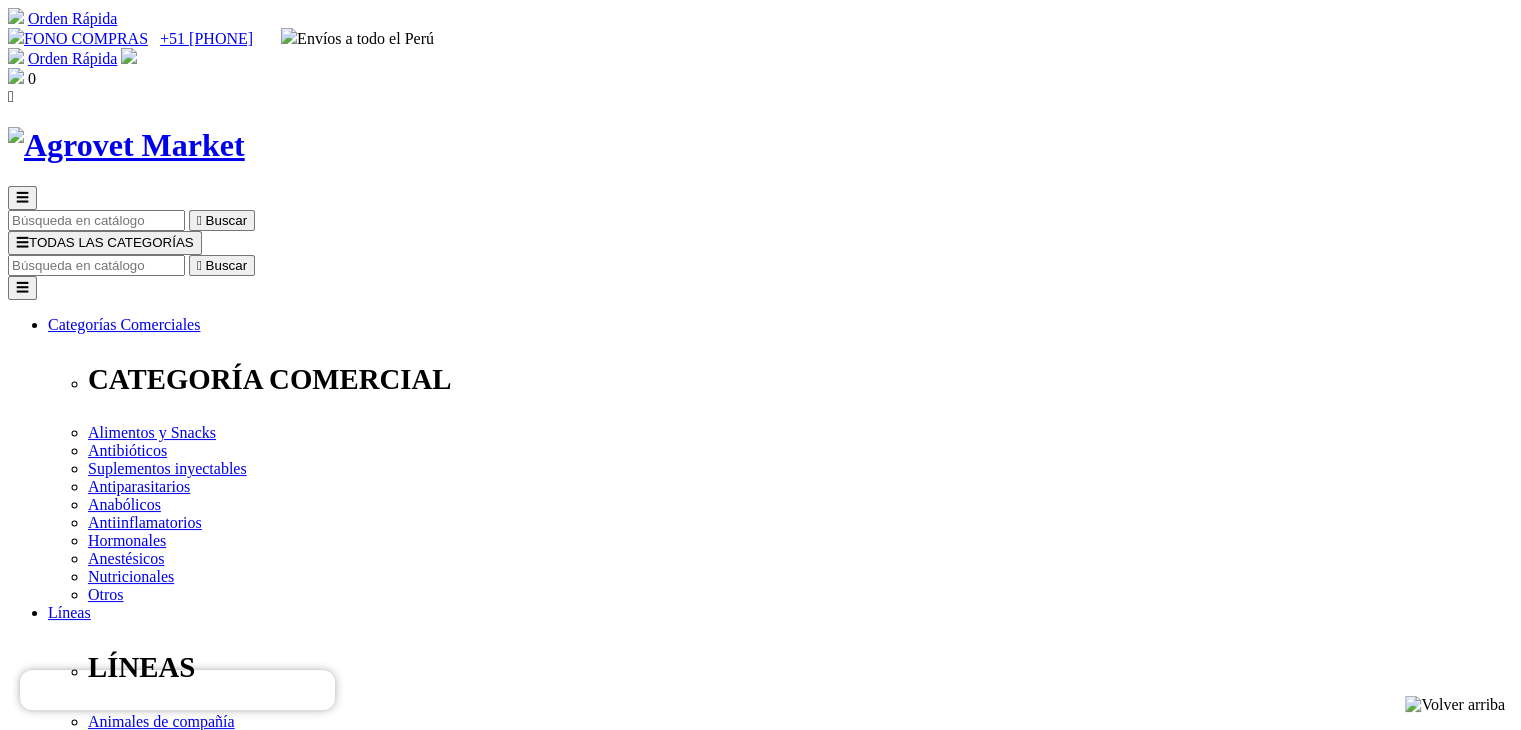 click on "☰

Buscar
☰
TODAS LAS CATEGORÍAS

Buscar
Toggle navigation
☰
Categorías Comerciales CATEGORÍA COMERCIAL Alimentos y Snacks Antibióticos Suplementos inyectables Antiparasitarios Anabólicos Antiinflamatorios Hormonales Anestésicos Nutricionales Otros Líneas LÍNEAS Animales de compañía Aves y cerdos Ganadería Especies ESPECIES Aves de Combate Aves de Corral Caninos Caprinos Conejos Cuyes Equinos Felinos Ovinos Peces Porcinos Vacunos Divisiones Comerciales MARCAS Avivet Equestria Petmedica Agrovetmarket Pet Nutriscience
0" at bounding box center [760, 771] 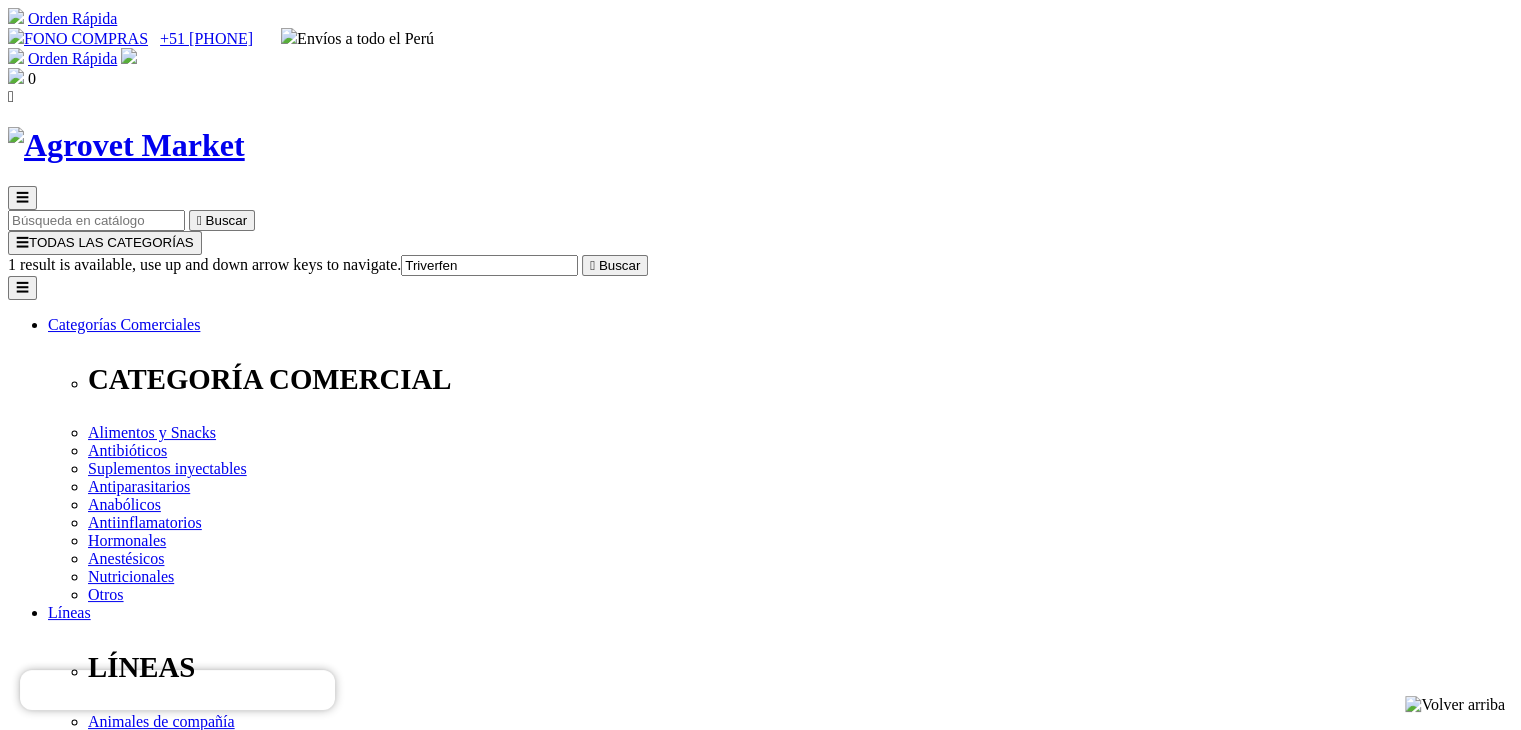 type on "Triverfen" 